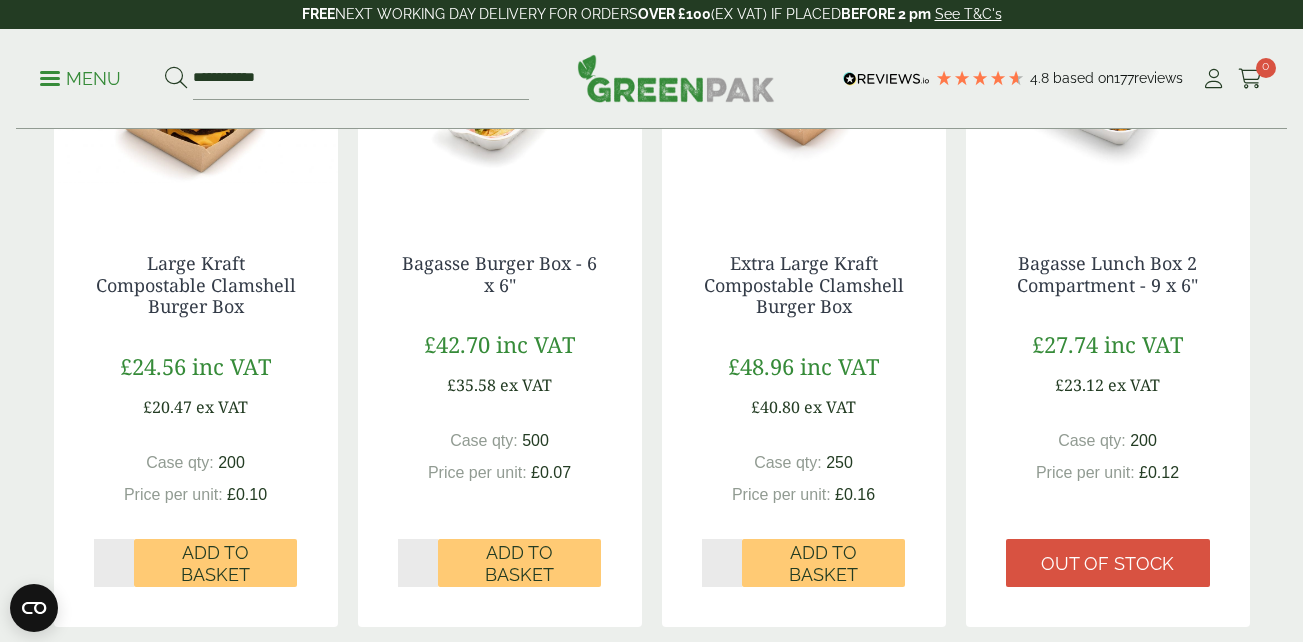 scroll, scrollTop: 0, scrollLeft: 0, axis: both 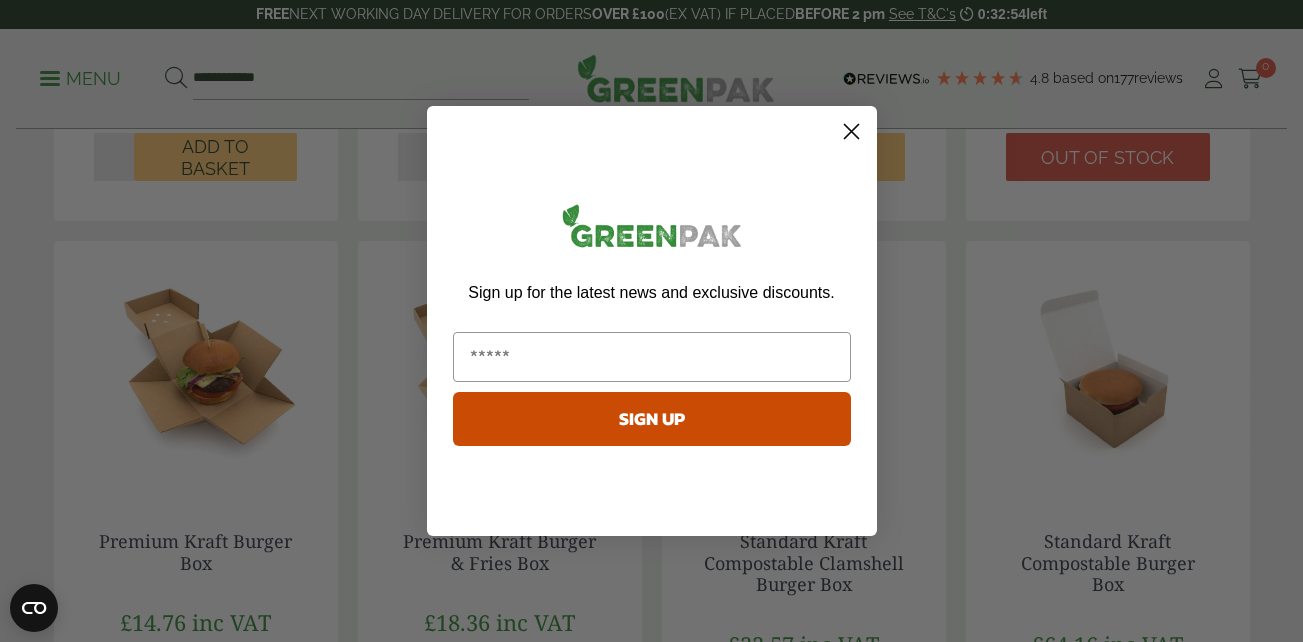 click 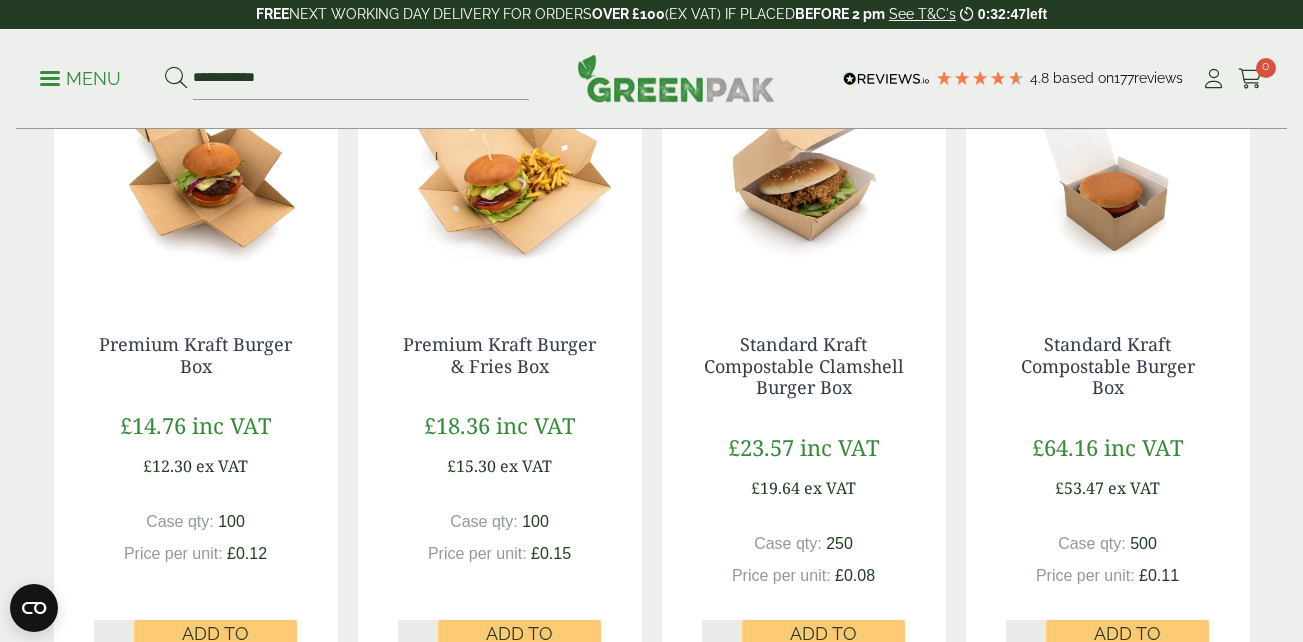 scroll, scrollTop: 1125, scrollLeft: 0, axis: vertical 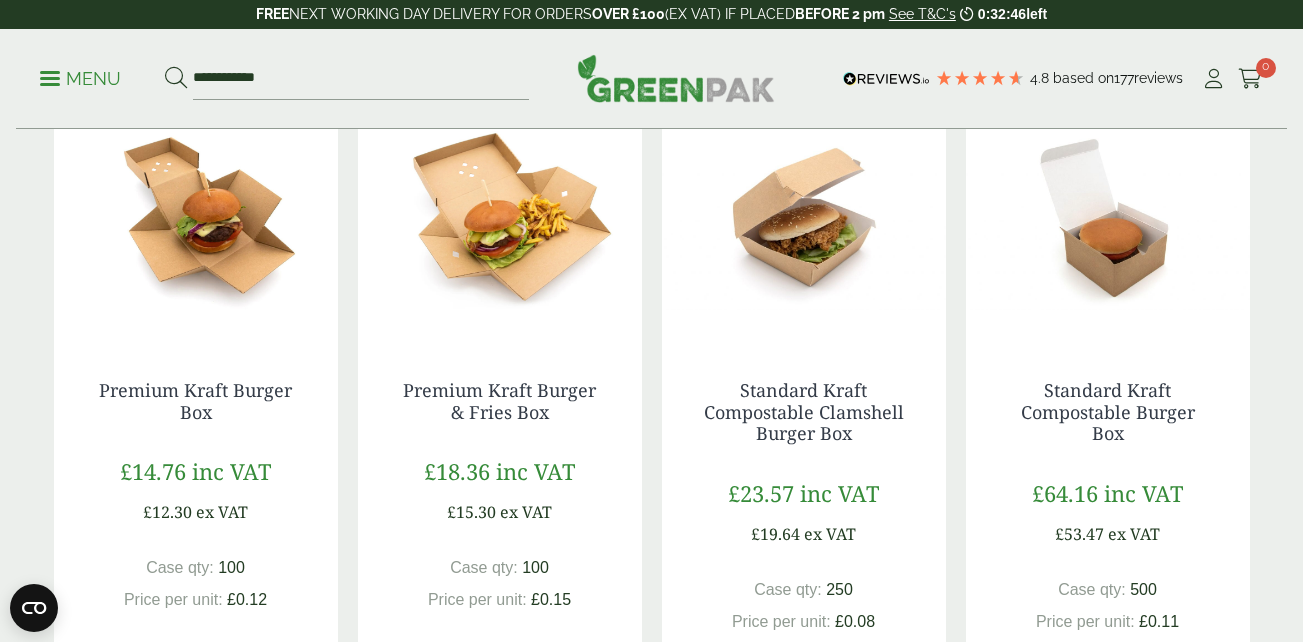 click at bounding box center (196, 215) 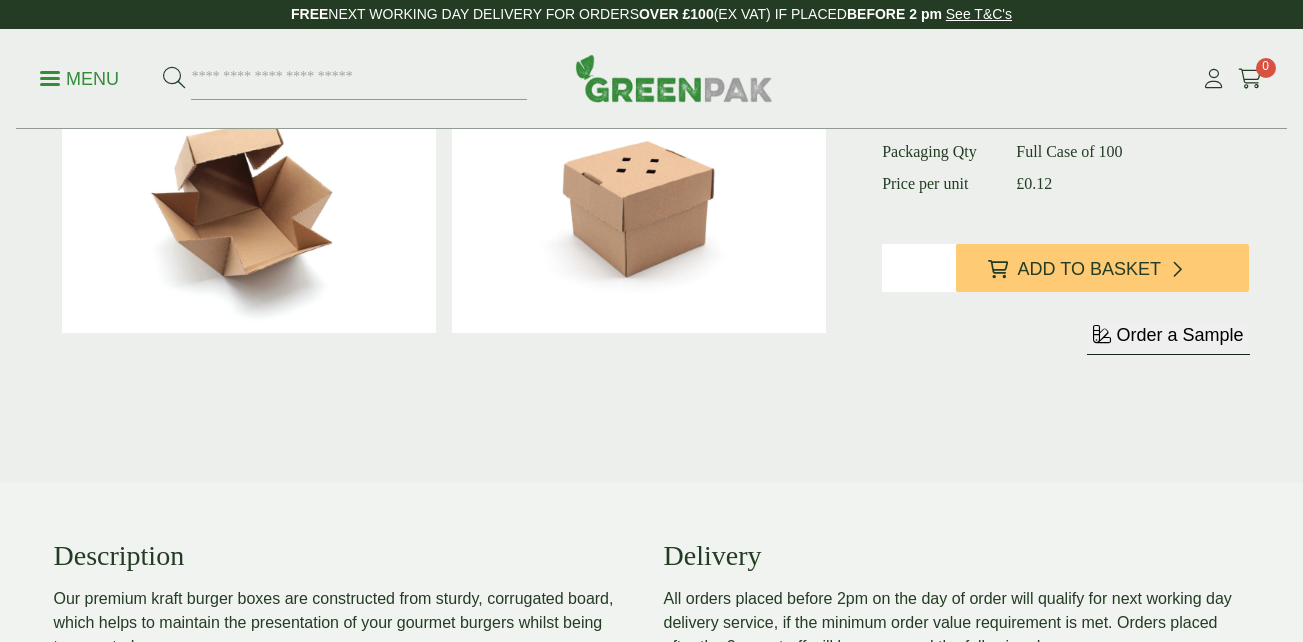 scroll, scrollTop: 483, scrollLeft: 0, axis: vertical 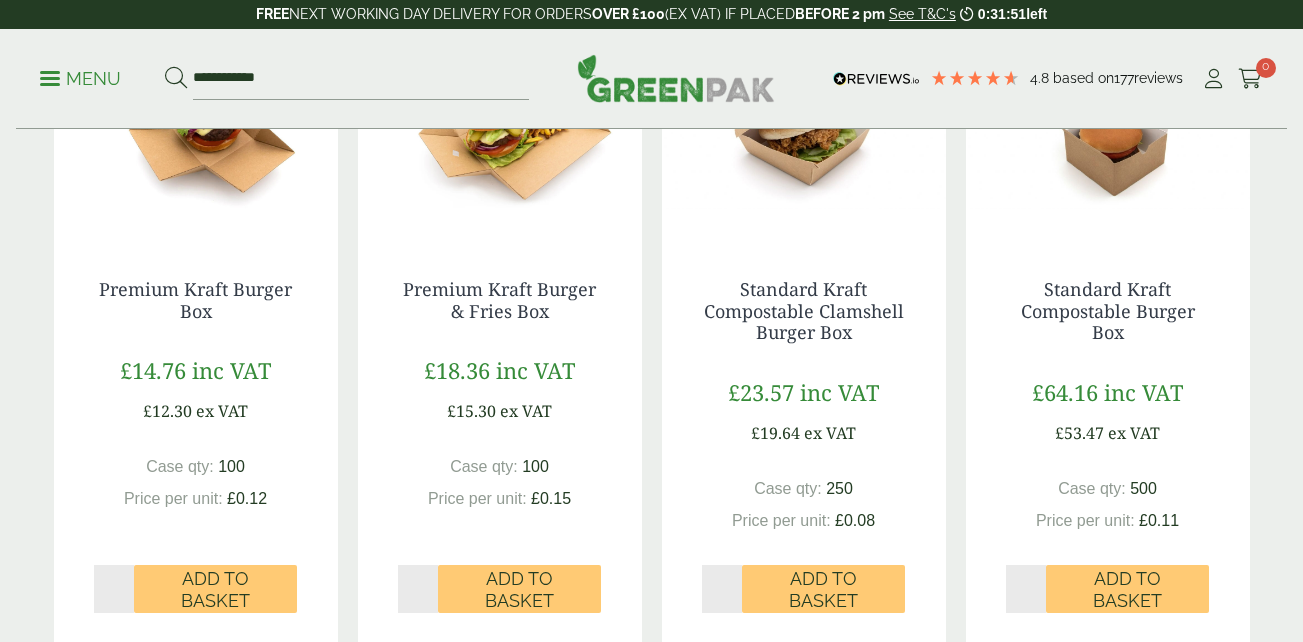 click at bounding box center [500, 114] 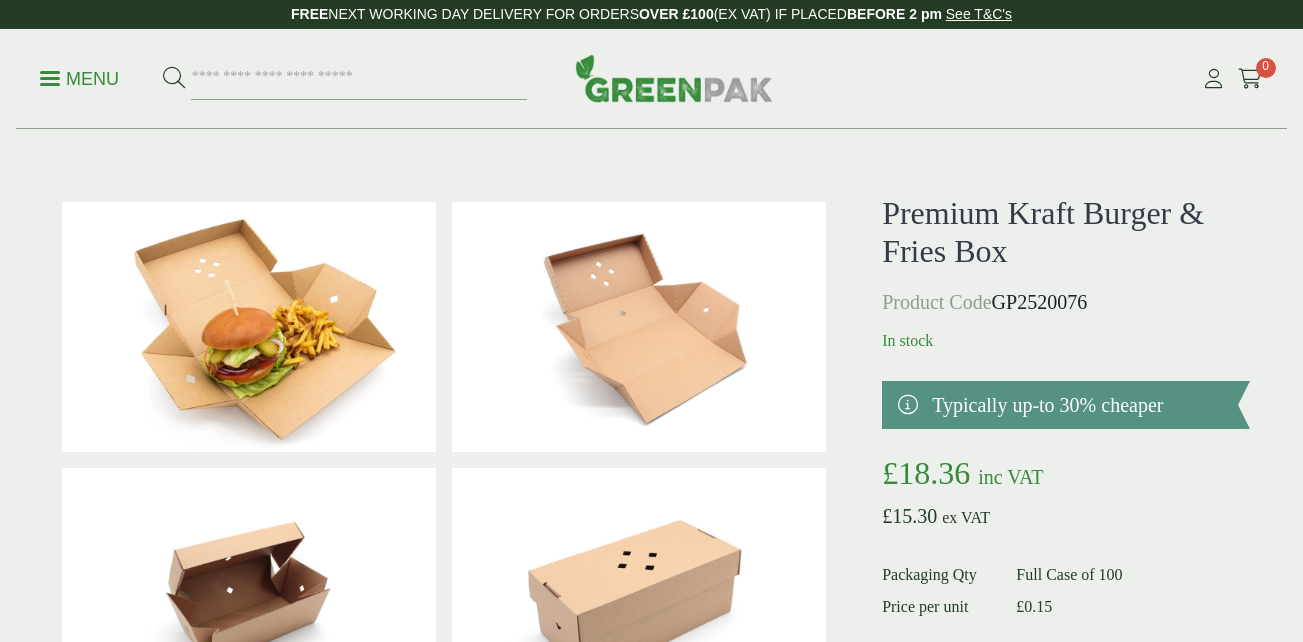 scroll, scrollTop: 0, scrollLeft: 0, axis: both 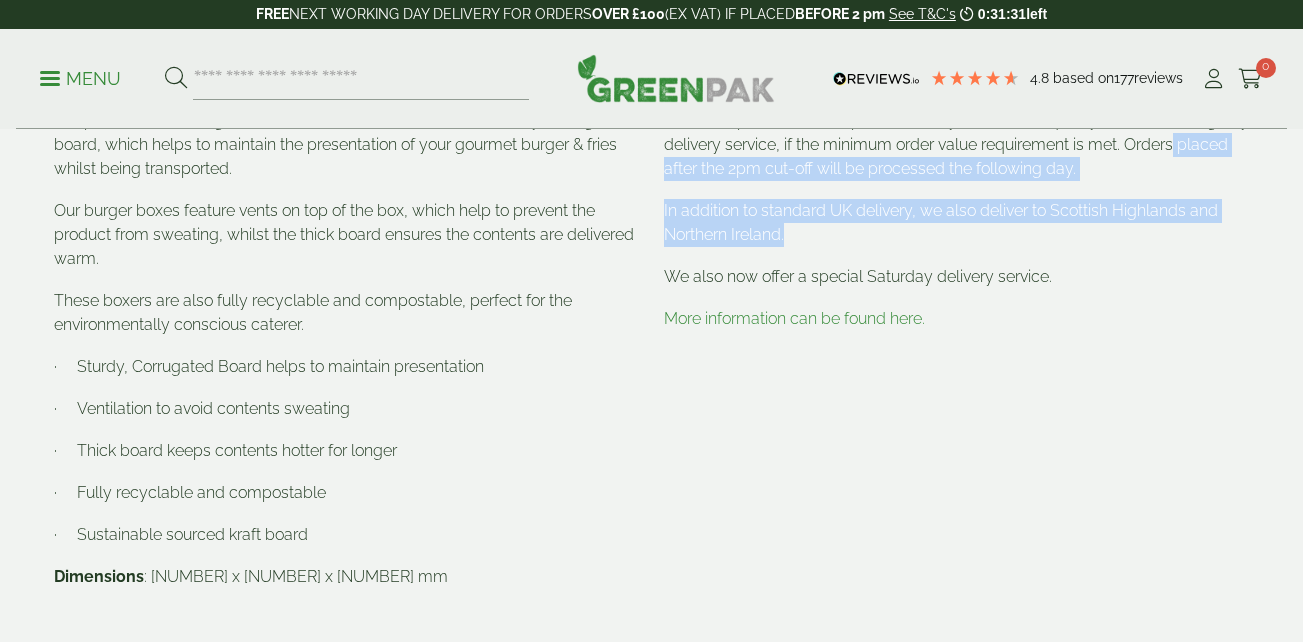 drag, startPoint x: 1302, startPoint y: 247, endPoint x: 1316, endPoint y: 135, distance: 112.871605 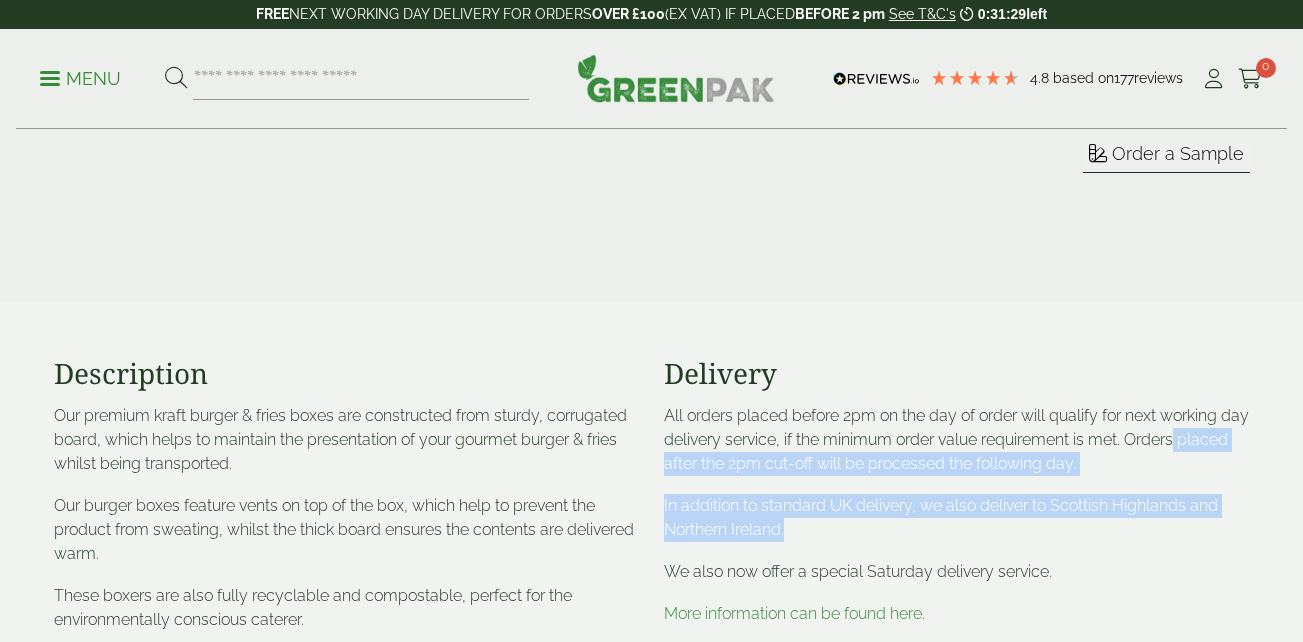 scroll, scrollTop: 533, scrollLeft: 0, axis: vertical 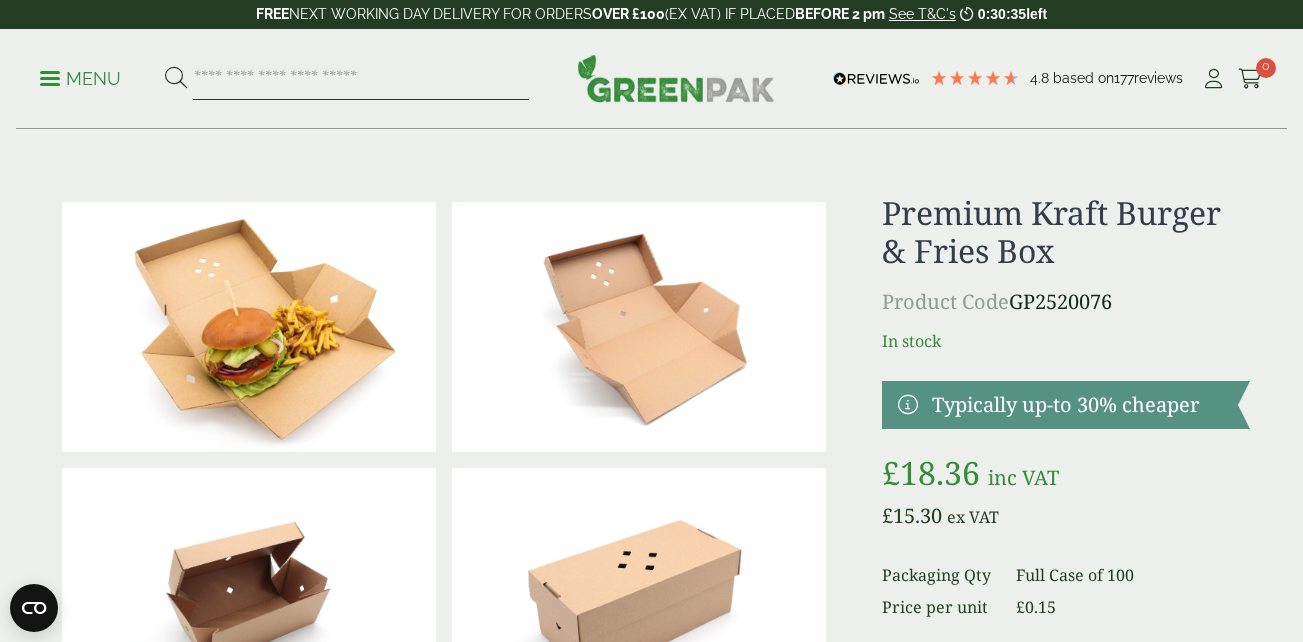 click at bounding box center (361, 79) 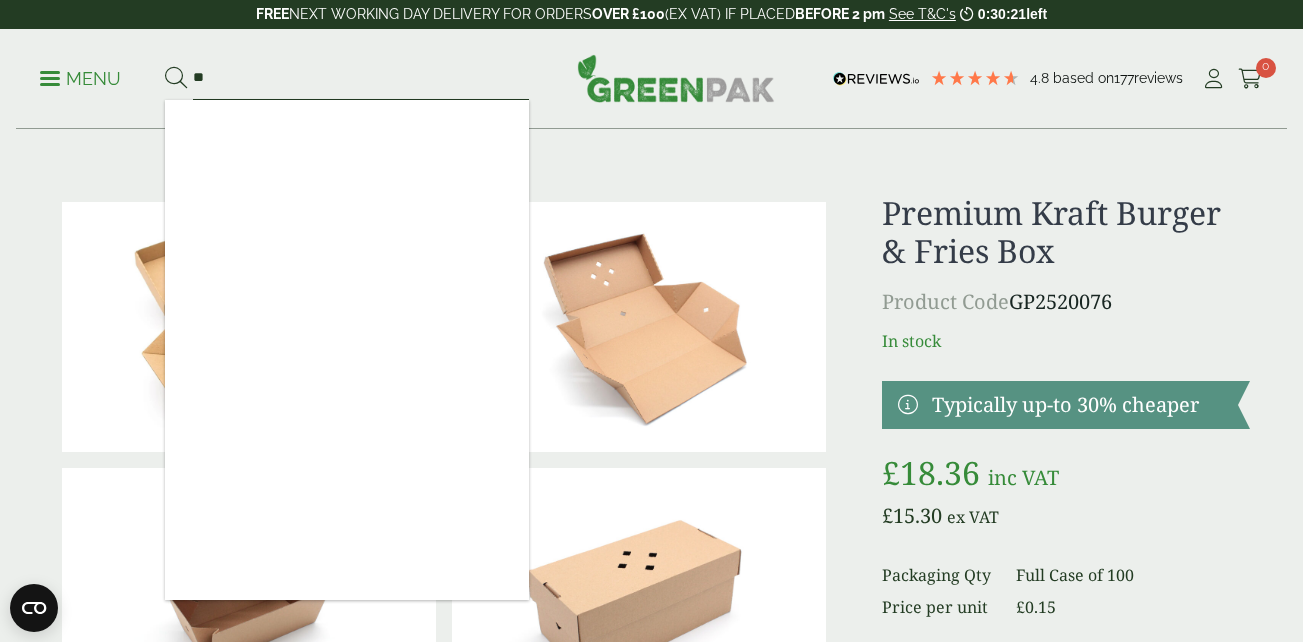 type on "*" 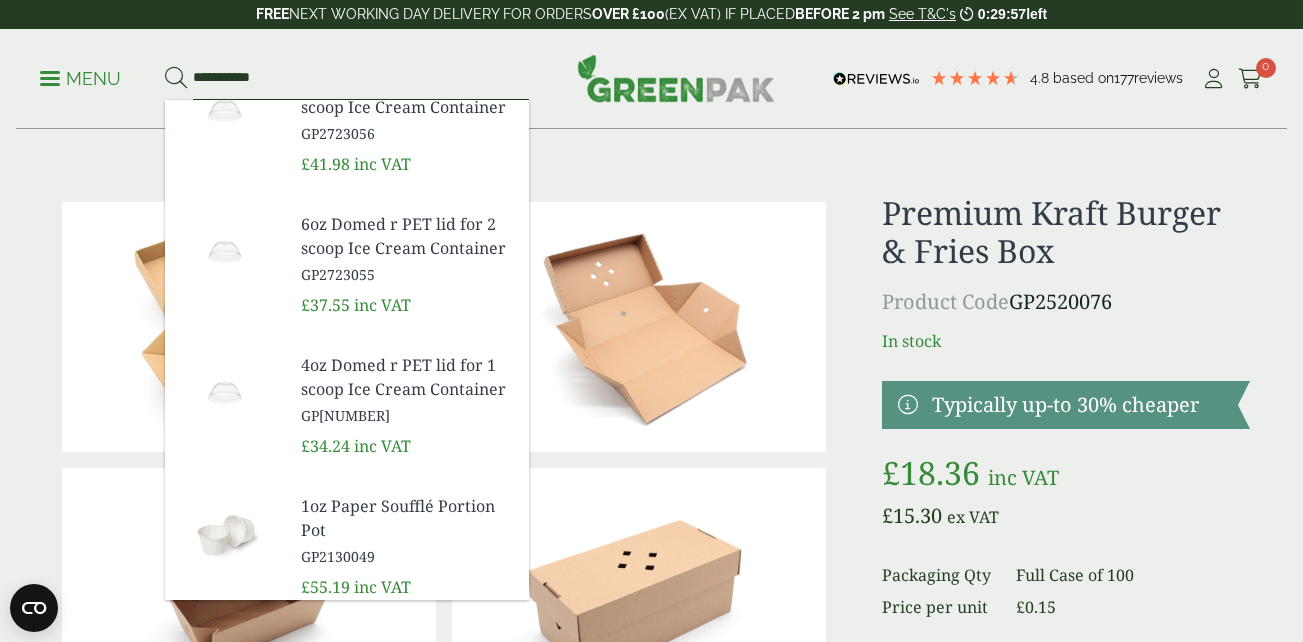 scroll, scrollTop: 457, scrollLeft: 0, axis: vertical 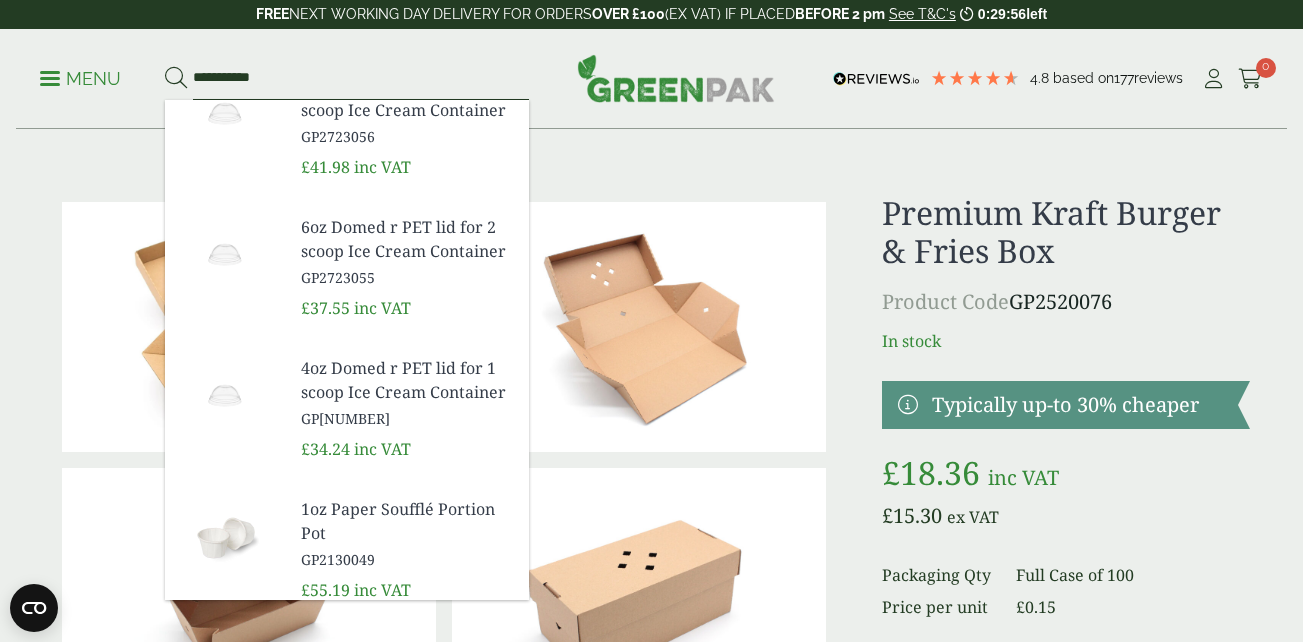 type on "**********" 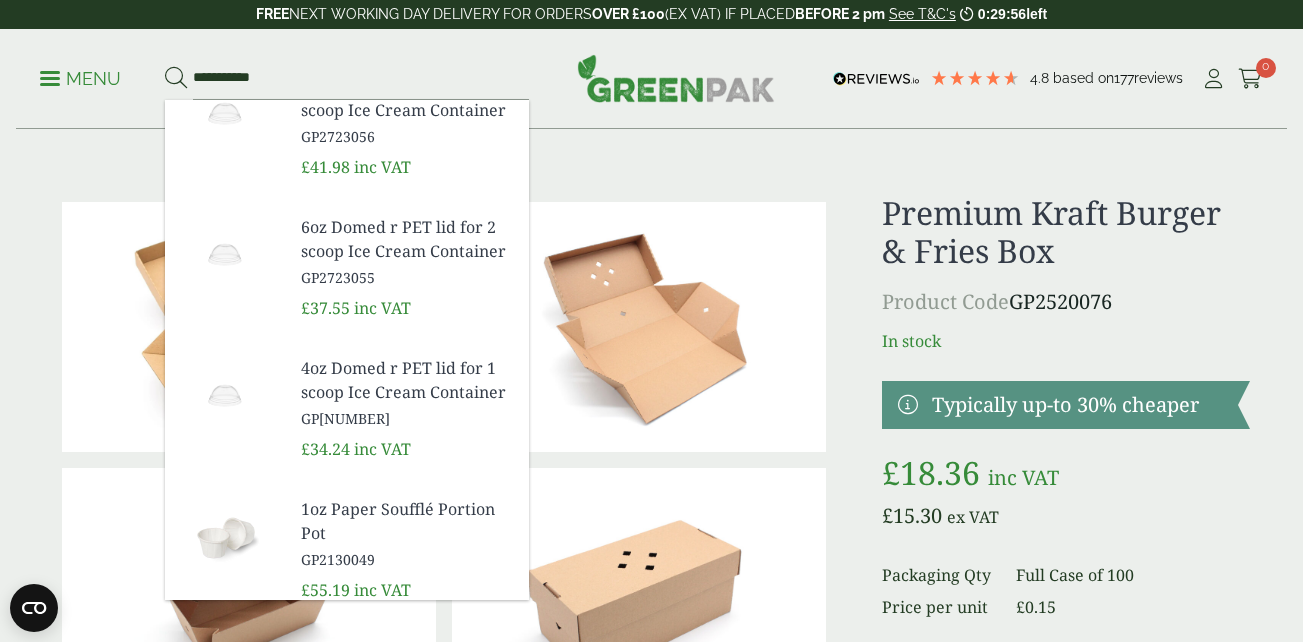 click on "£" at bounding box center (651, 1294) 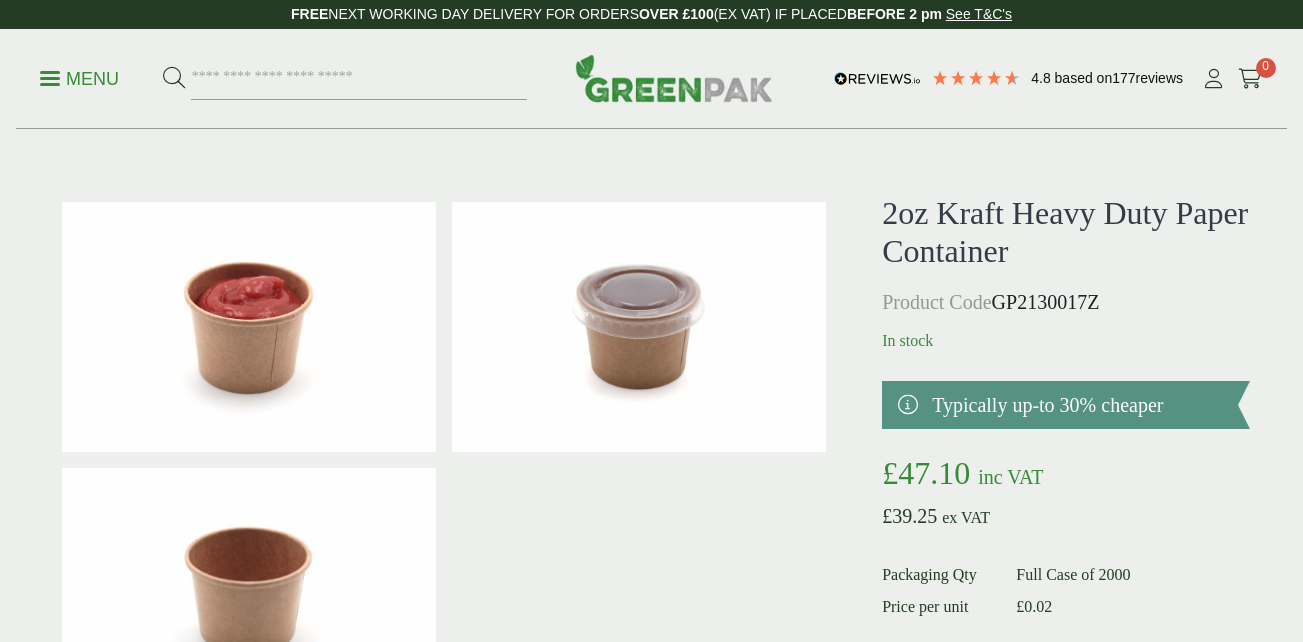 scroll, scrollTop: 0, scrollLeft: 0, axis: both 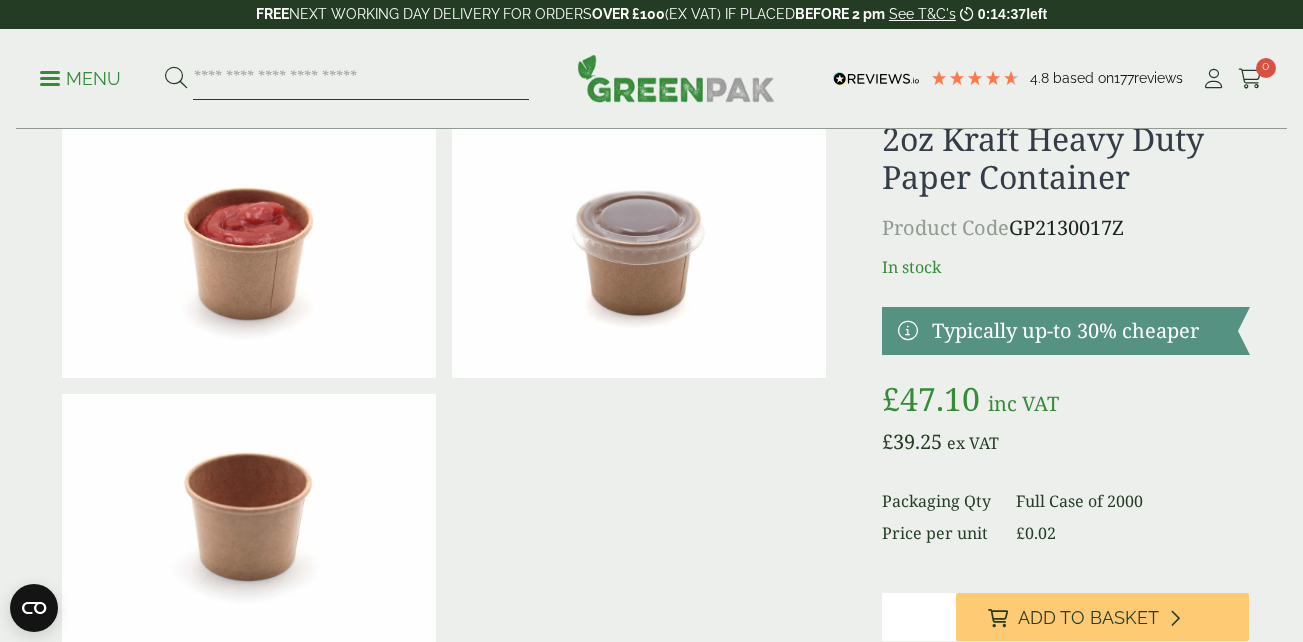 click at bounding box center [361, 79] 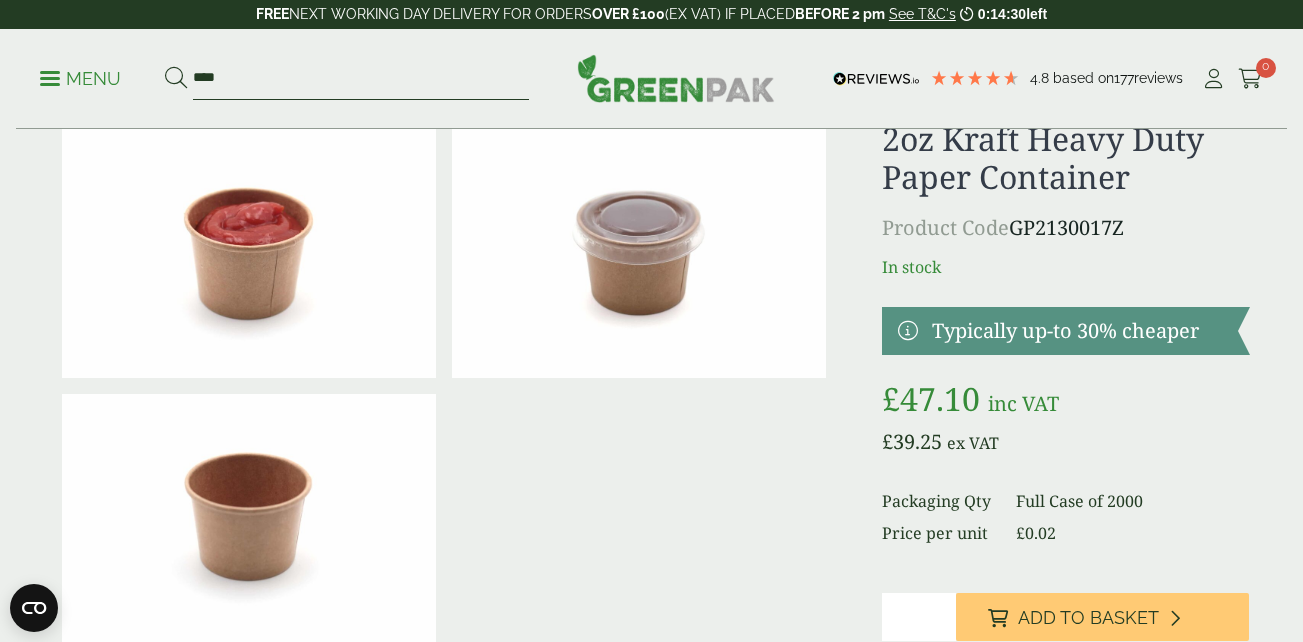 type on "***" 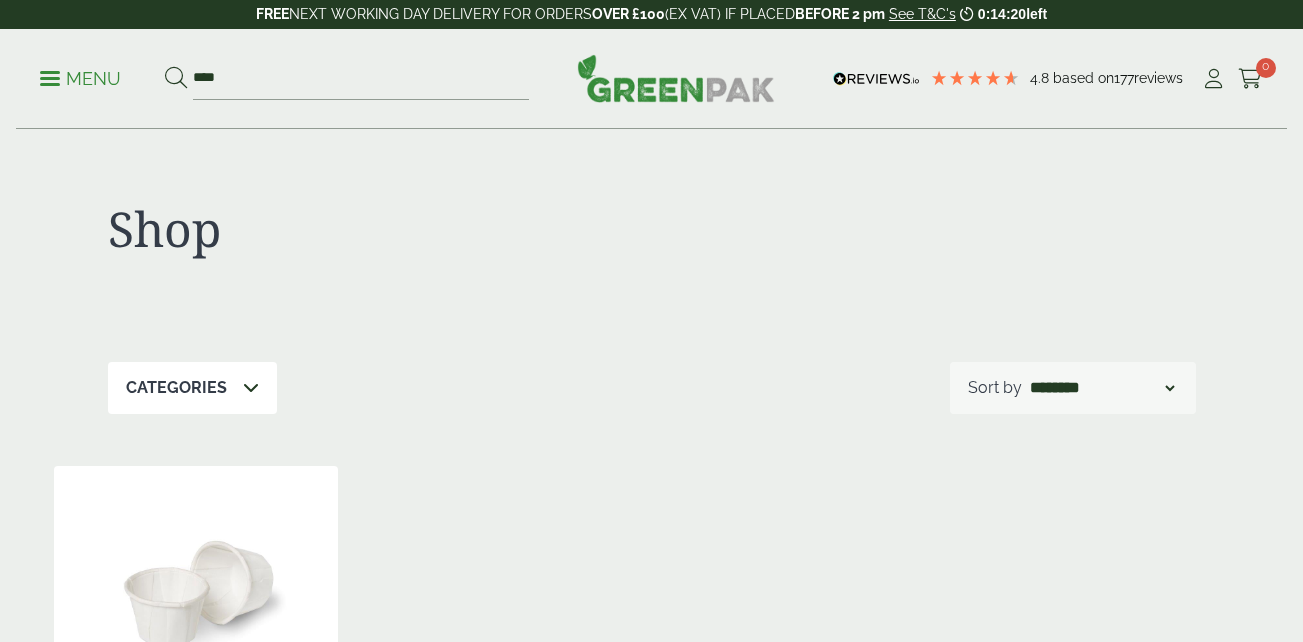 scroll, scrollTop: 0, scrollLeft: 0, axis: both 